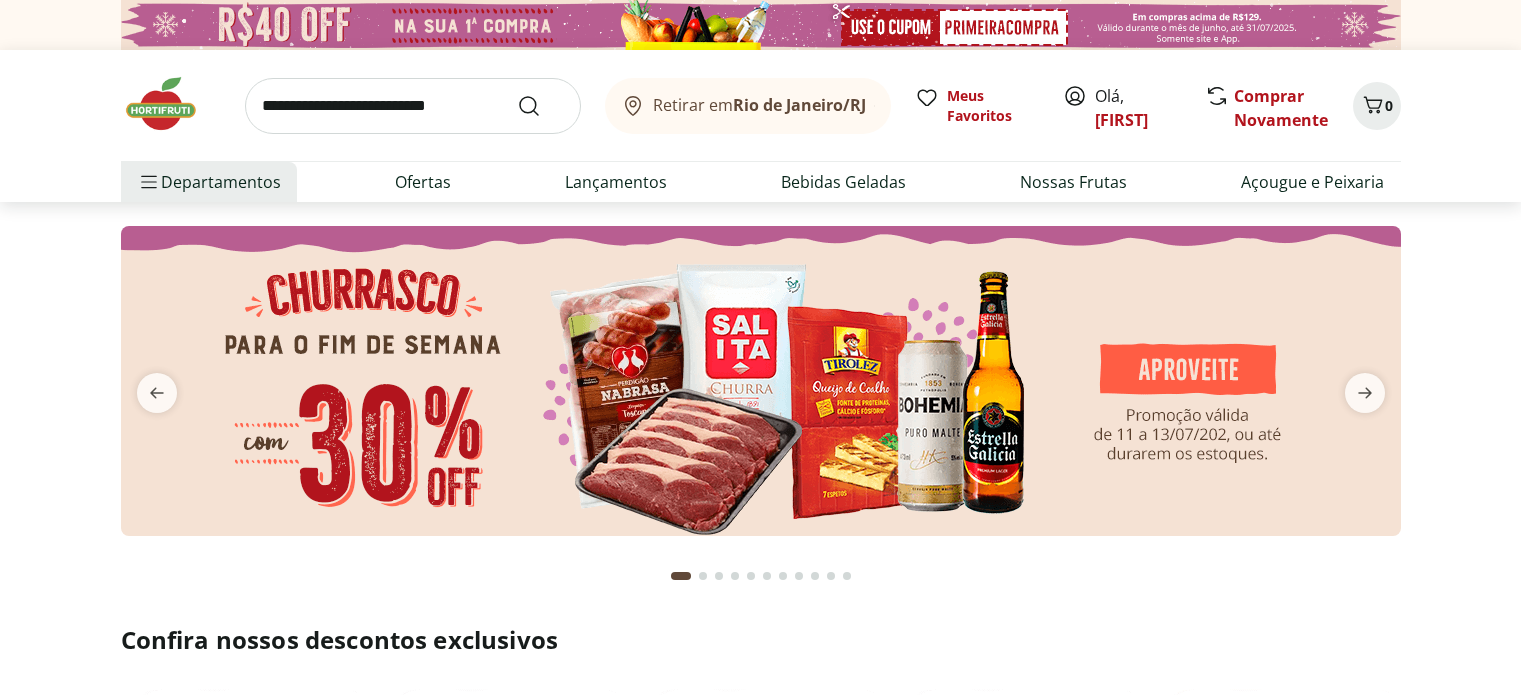 scroll, scrollTop: 0, scrollLeft: 0, axis: both 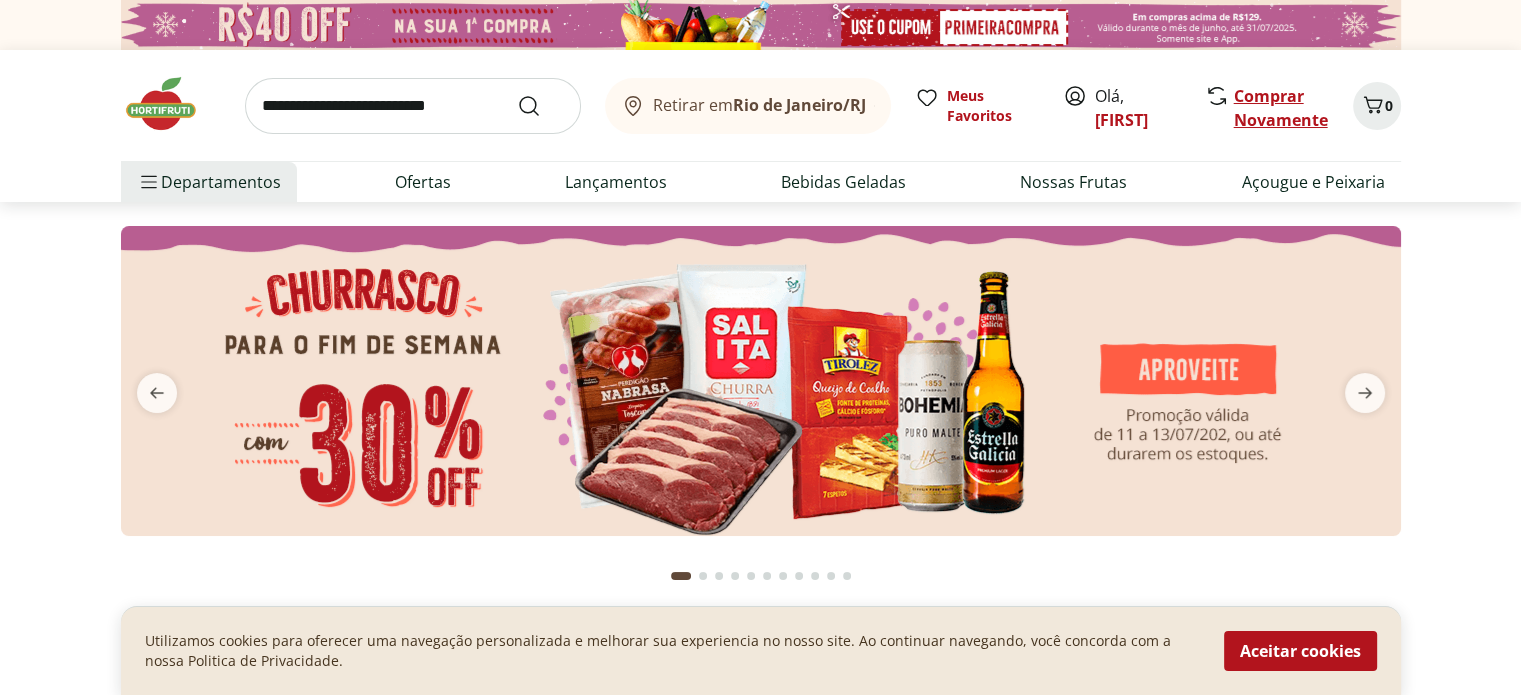 click on "Comprar Novamente" at bounding box center [1281, 108] 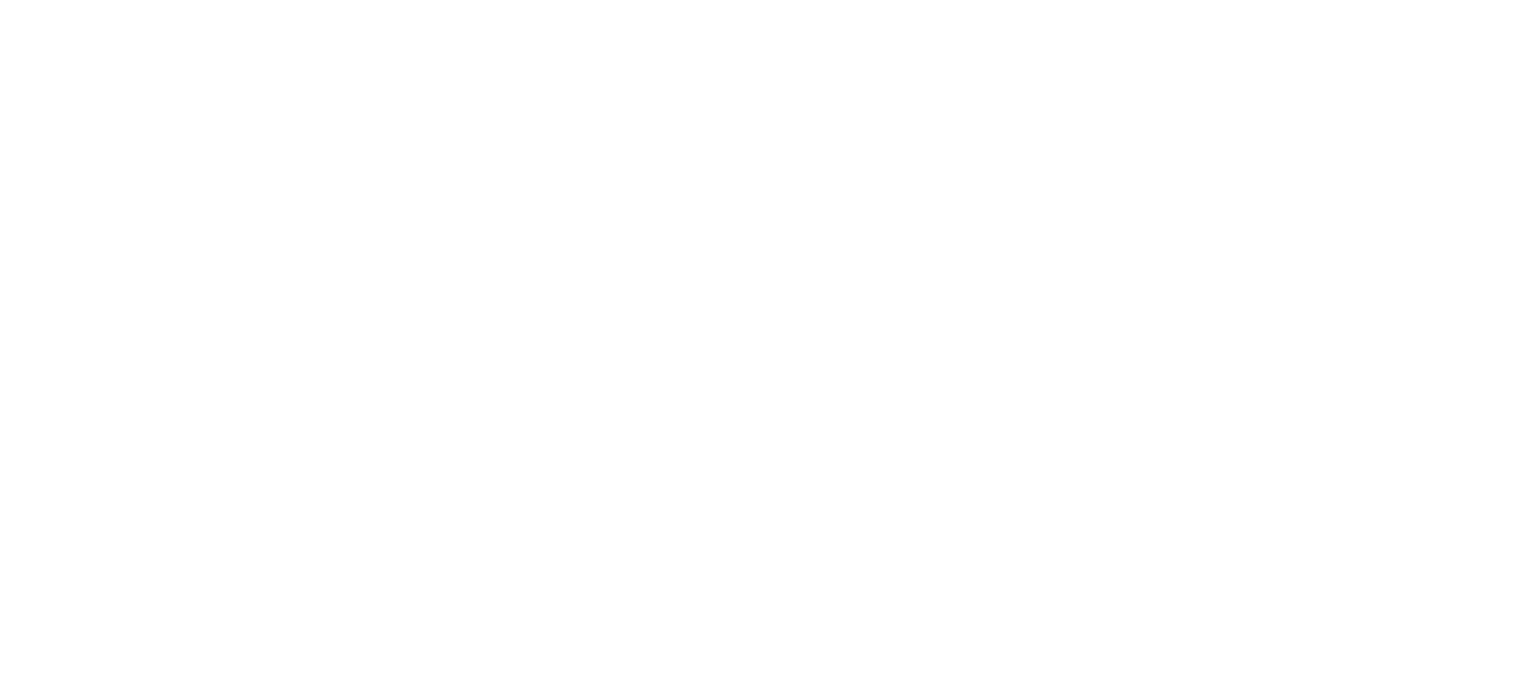 scroll, scrollTop: 0, scrollLeft: 0, axis: both 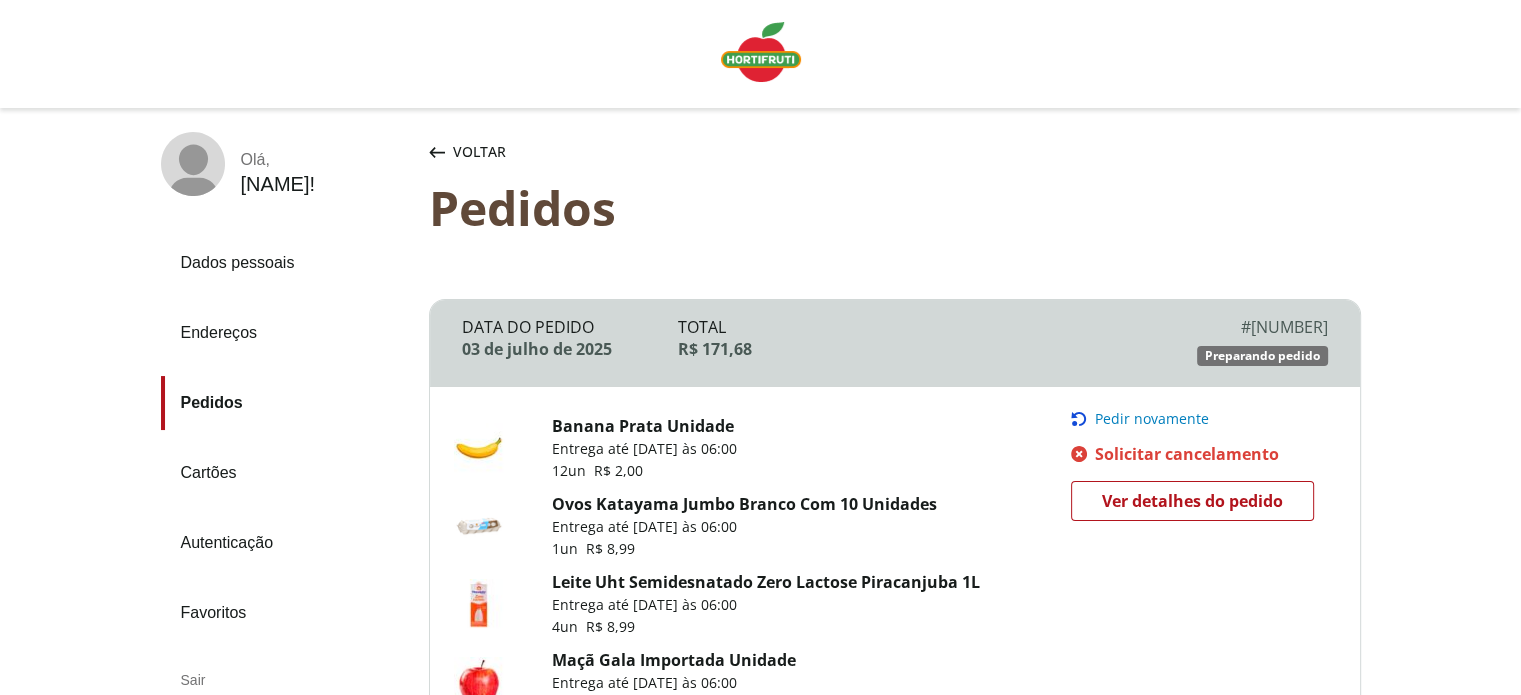 click on "Pedir novamente" at bounding box center (1152, 419) 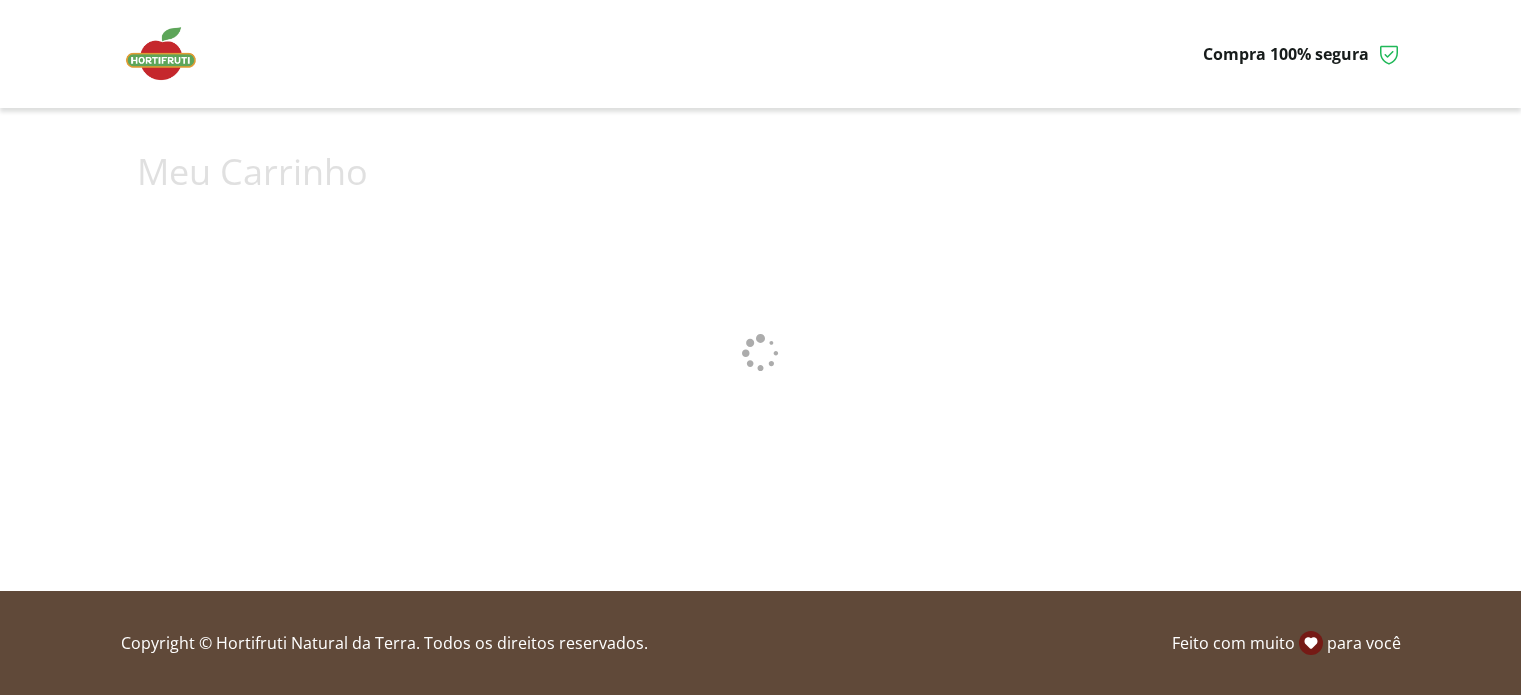 scroll, scrollTop: 0, scrollLeft: 0, axis: both 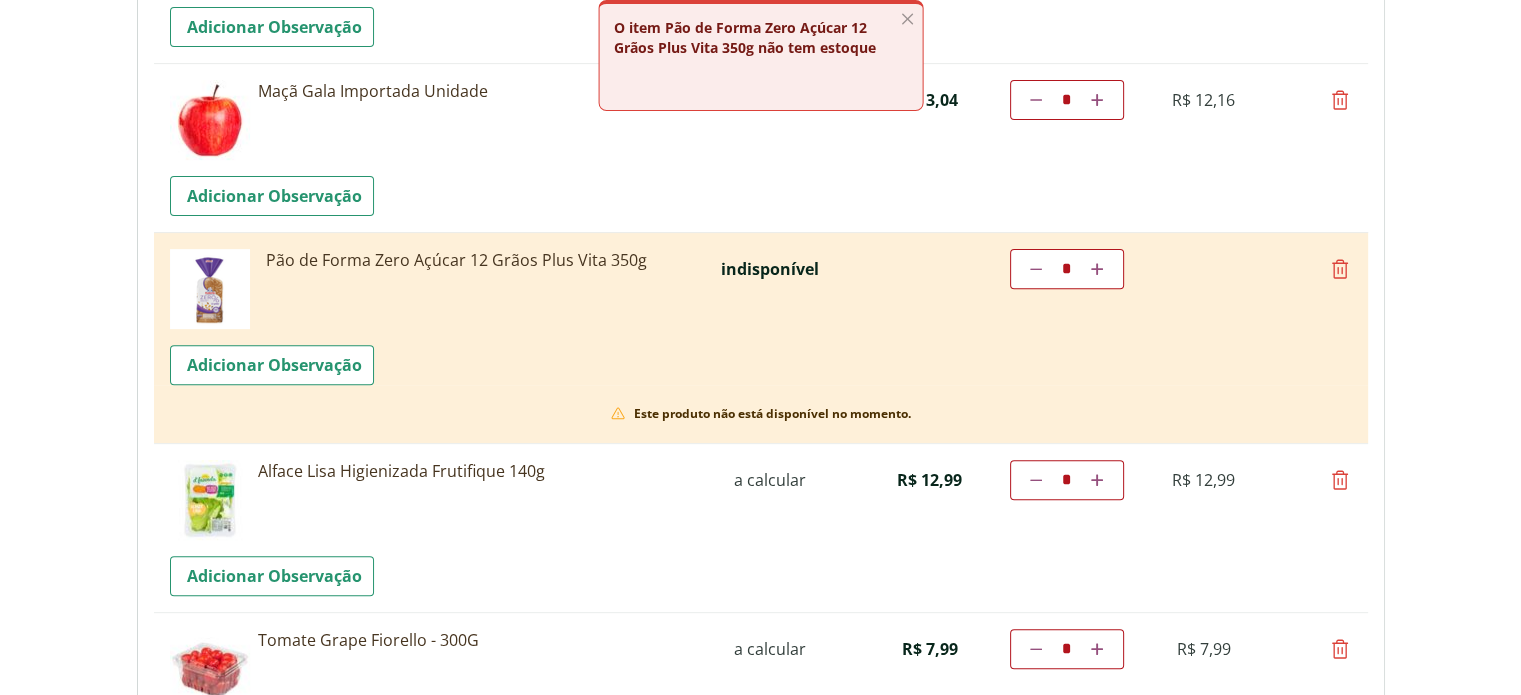 click at bounding box center (1340, 269) 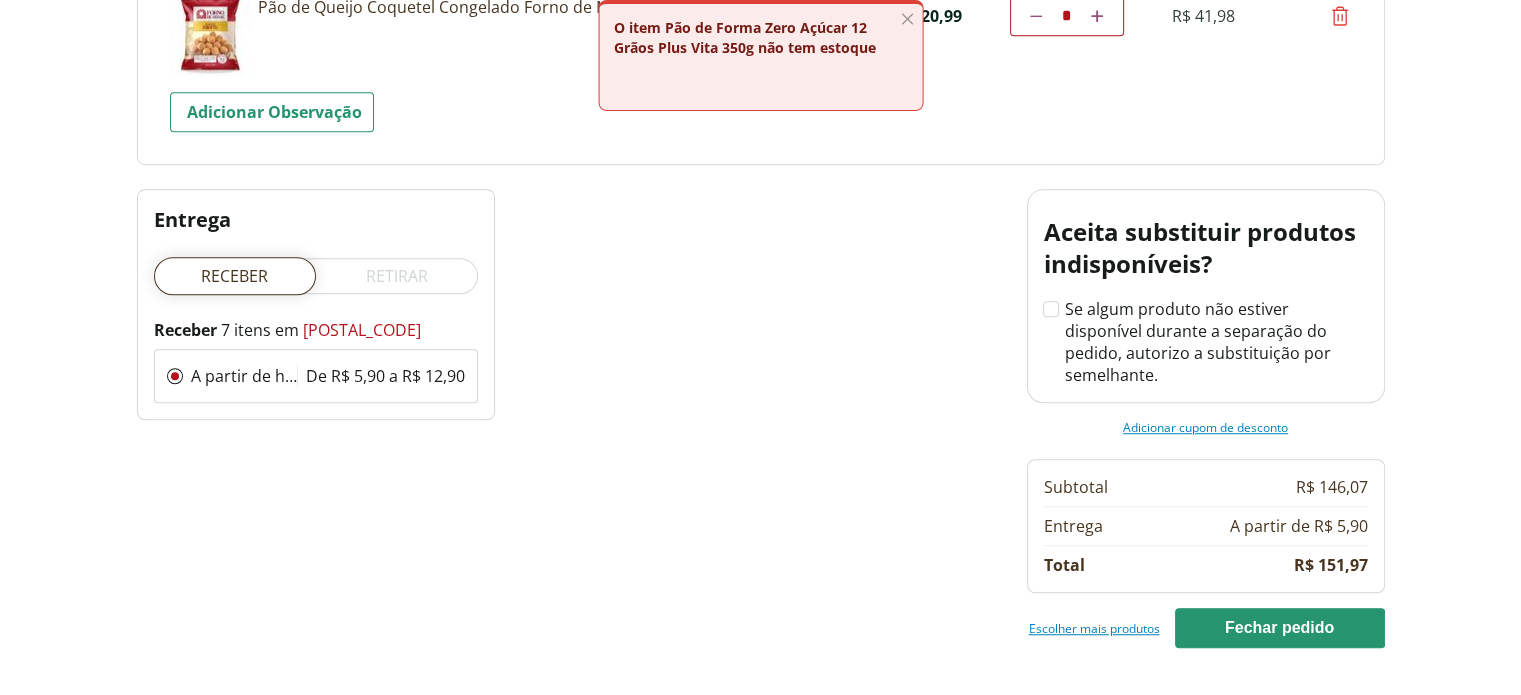 scroll, scrollTop: 1300, scrollLeft: 0, axis: vertical 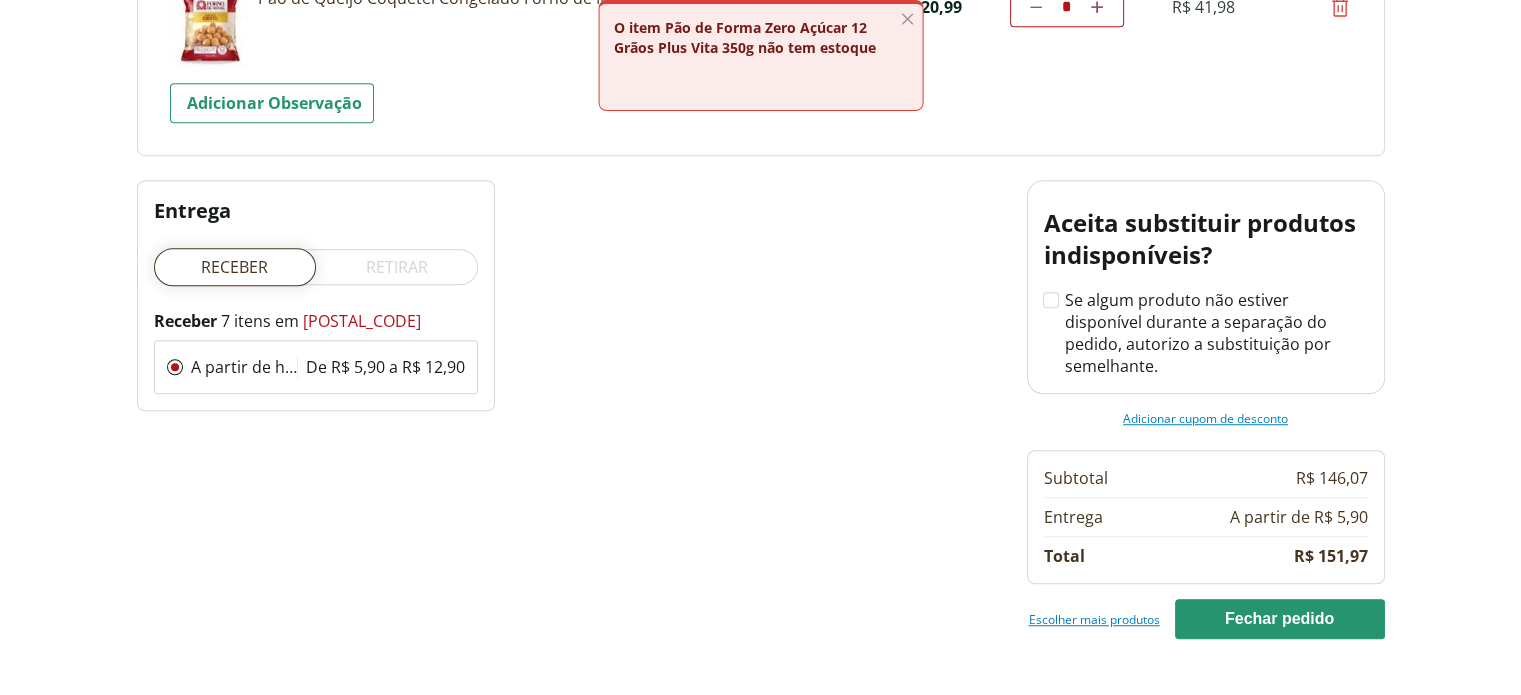 click on "Escolher mais produtos" at bounding box center [1094, 619] 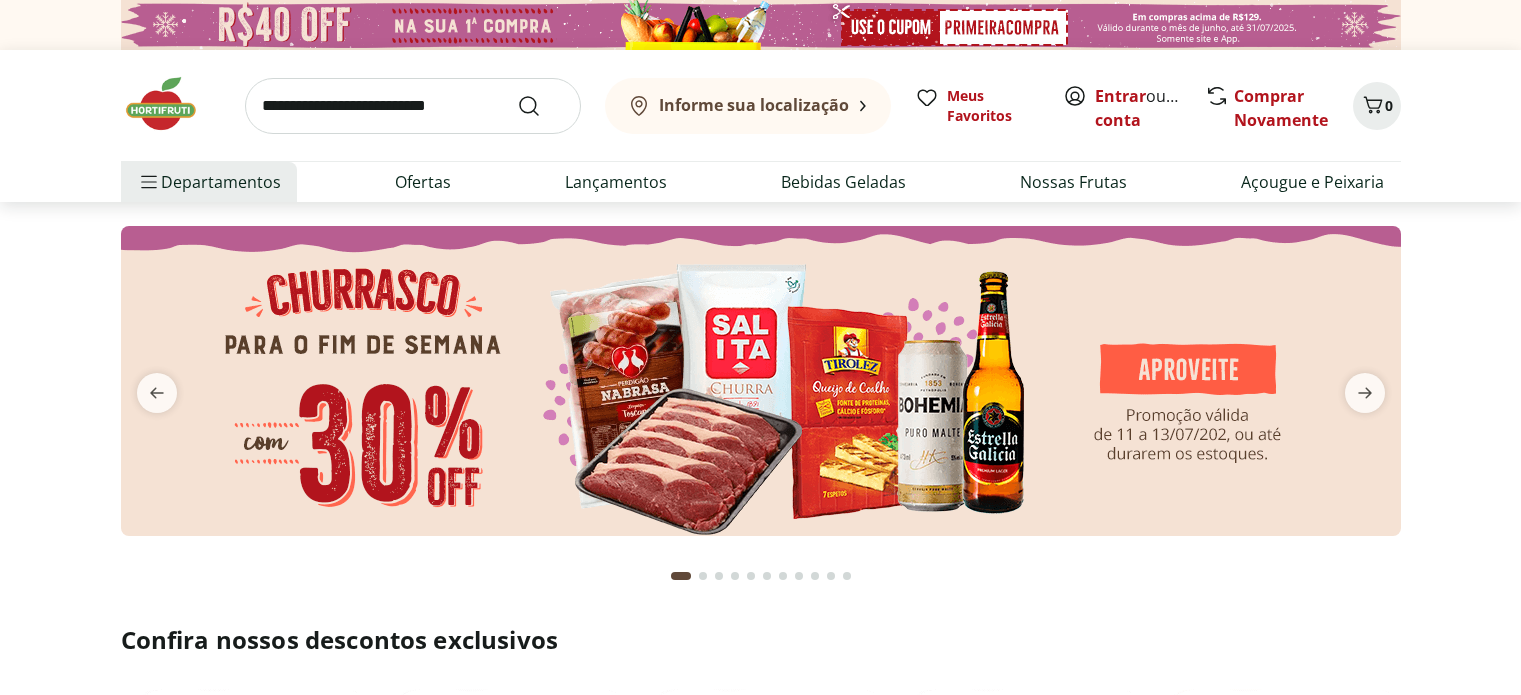 scroll, scrollTop: 0, scrollLeft: 0, axis: both 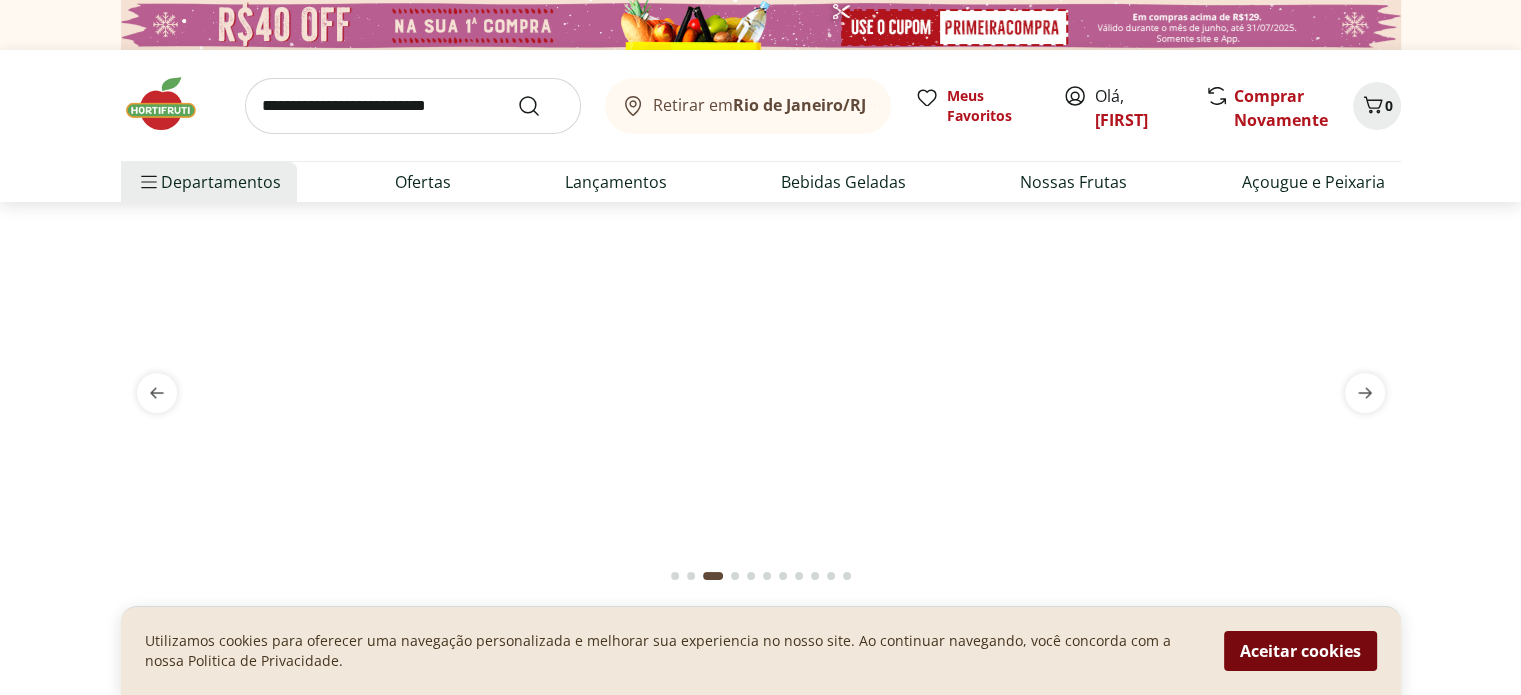 click on "Aceitar cookies" at bounding box center (1300, 651) 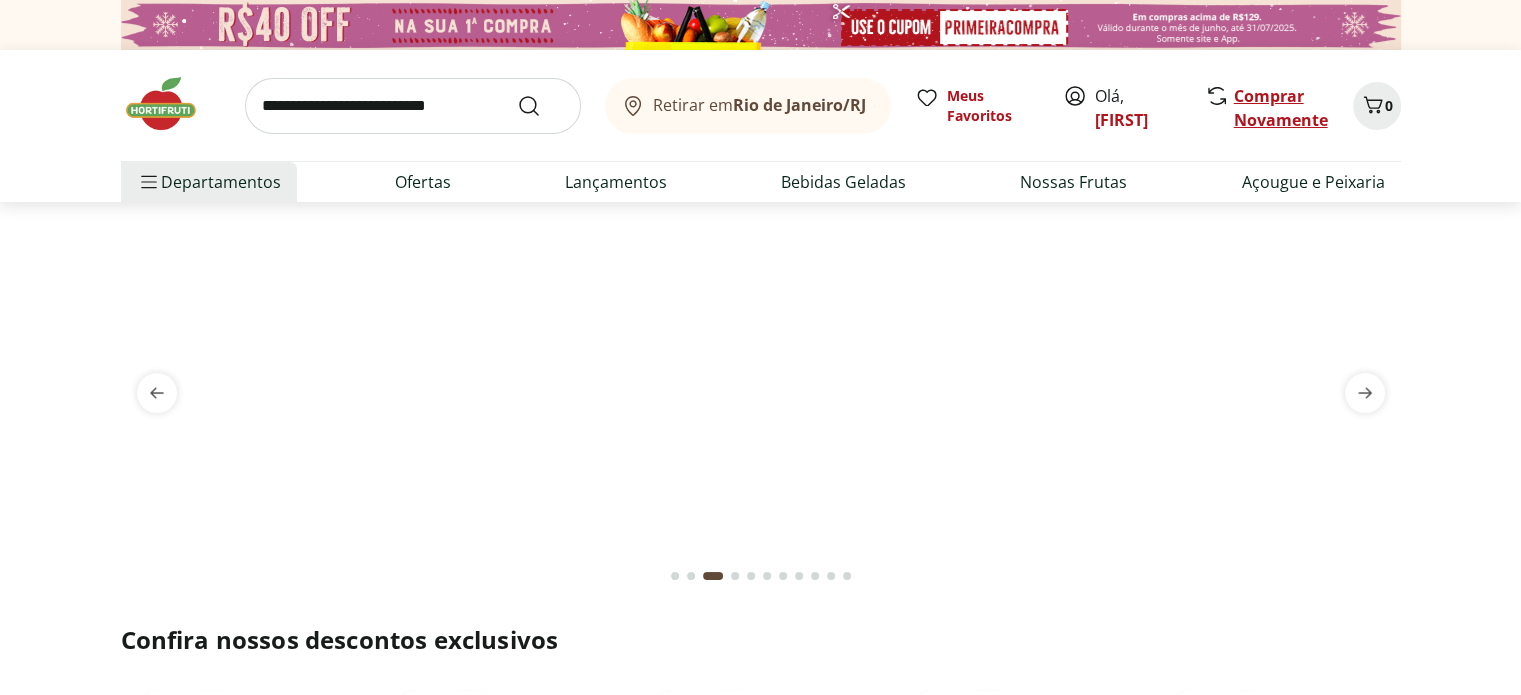 click on "Comprar Novamente" at bounding box center (1281, 108) 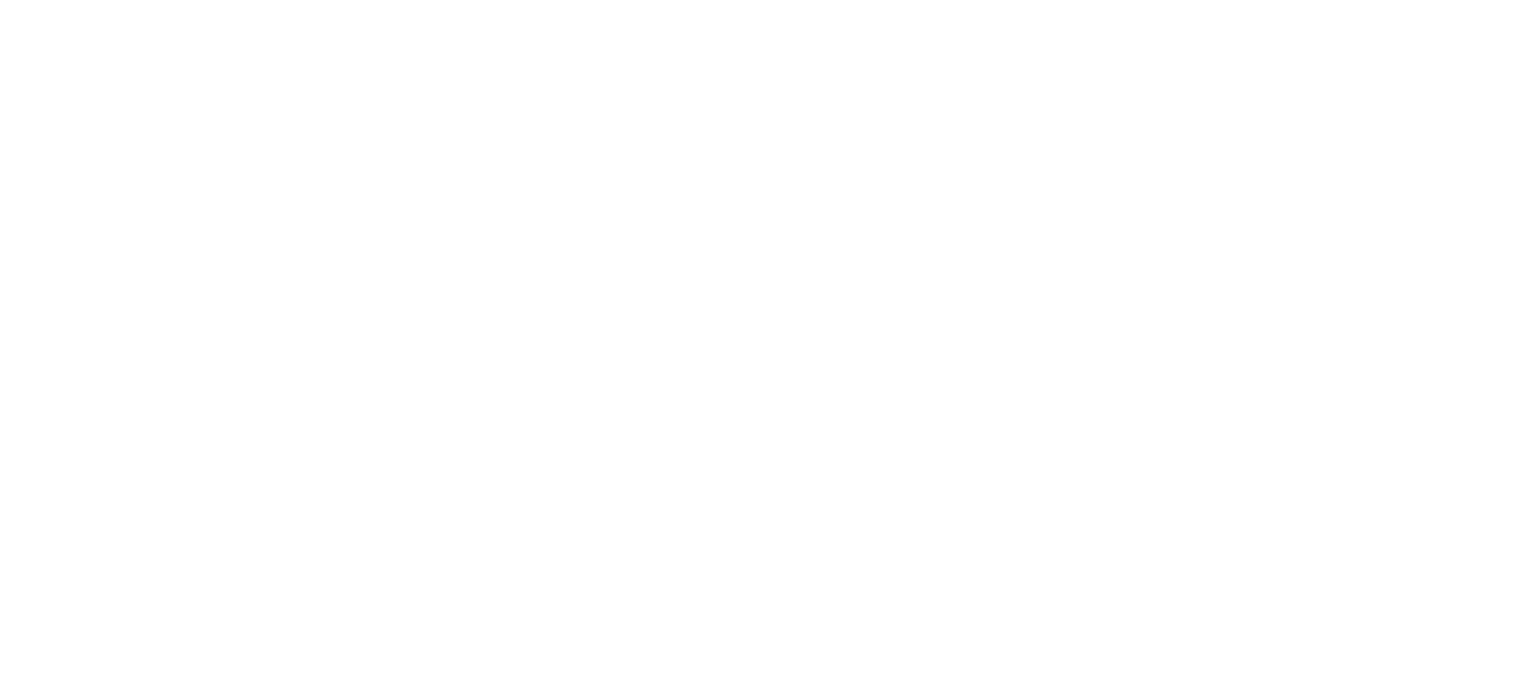 scroll, scrollTop: 0, scrollLeft: 0, axis: both 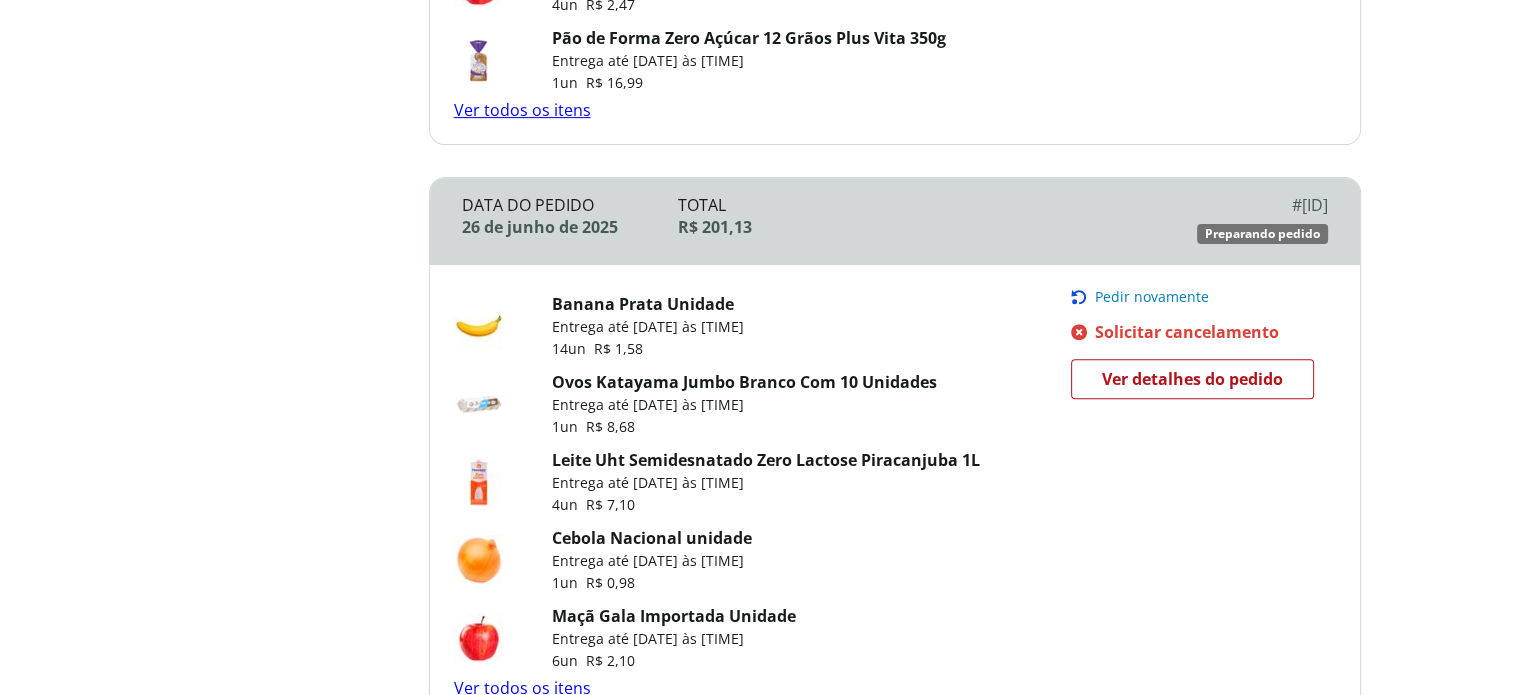 click on "Pedir novamente" at bounding box center [1152, 297] 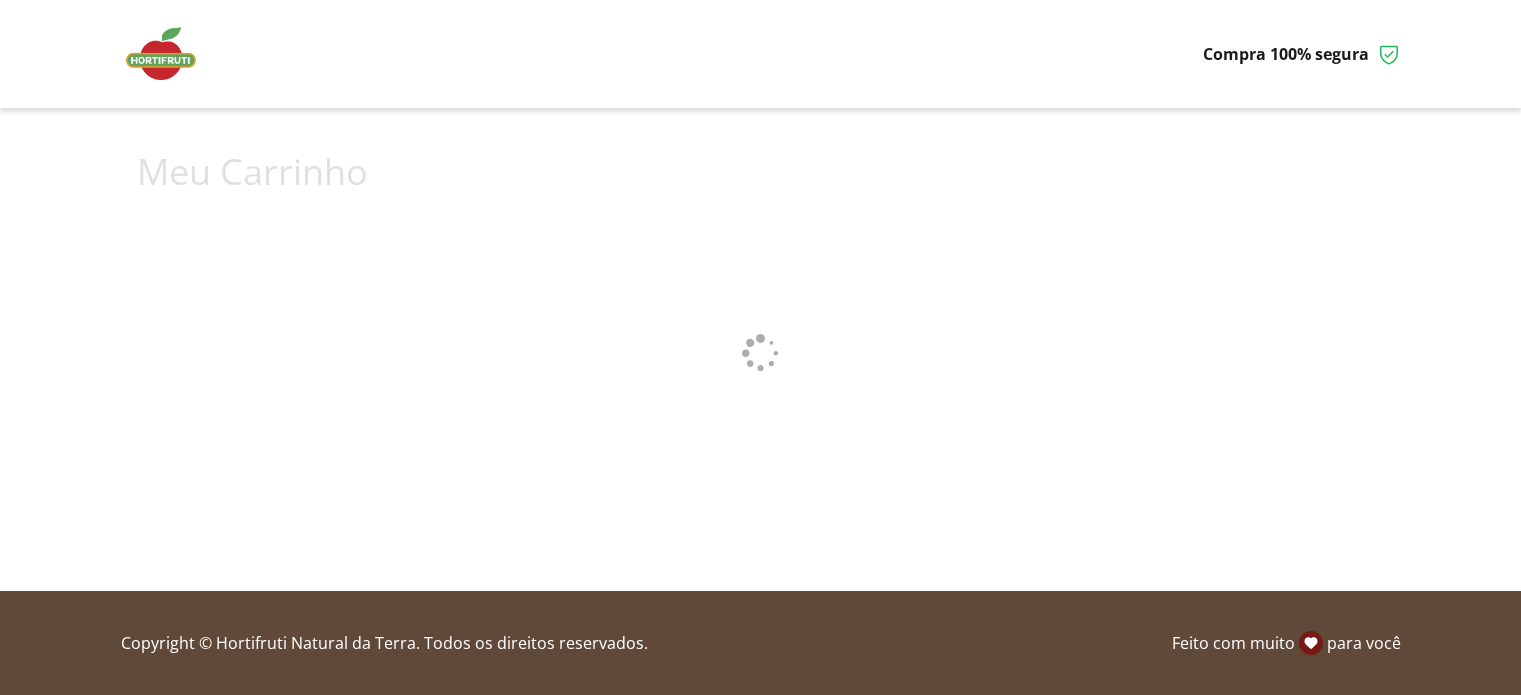scroll, scrollTop: 0, scrollLeft: 0, axis: both 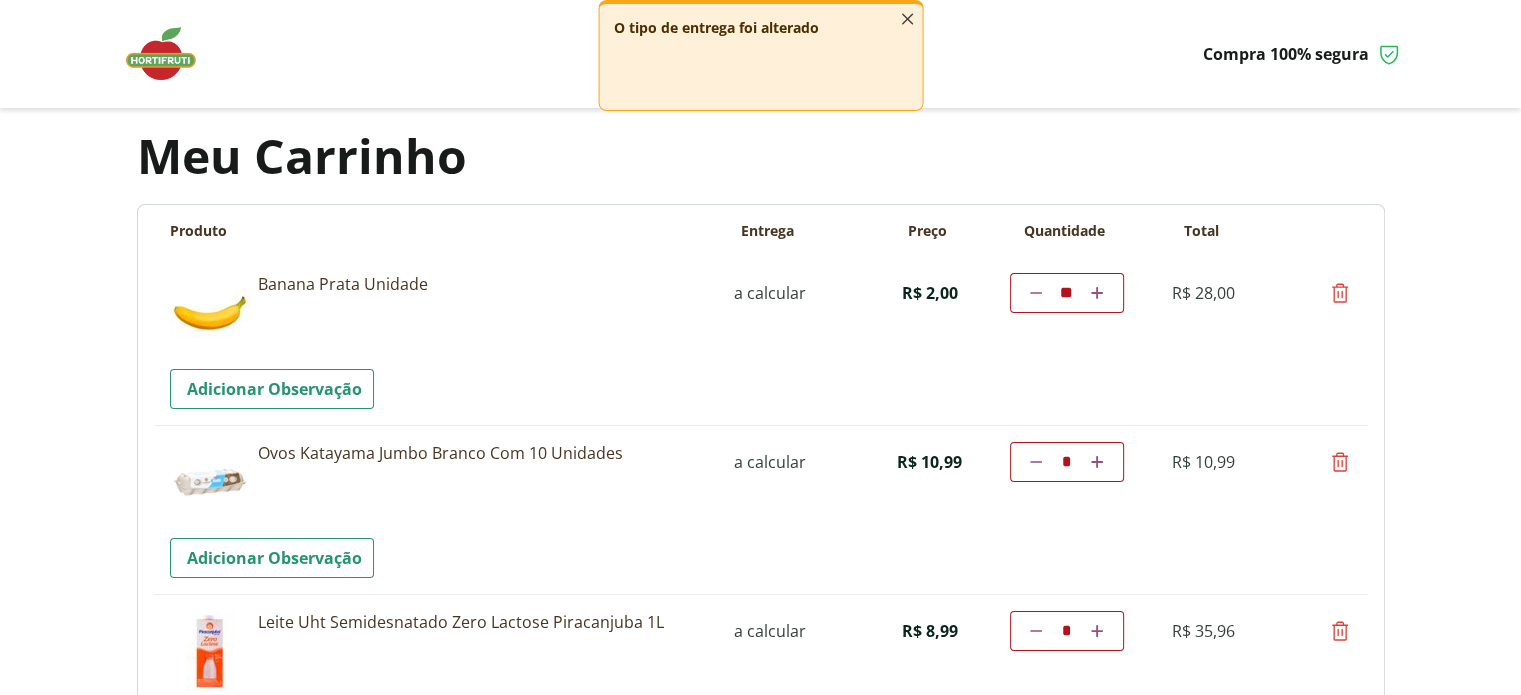 click 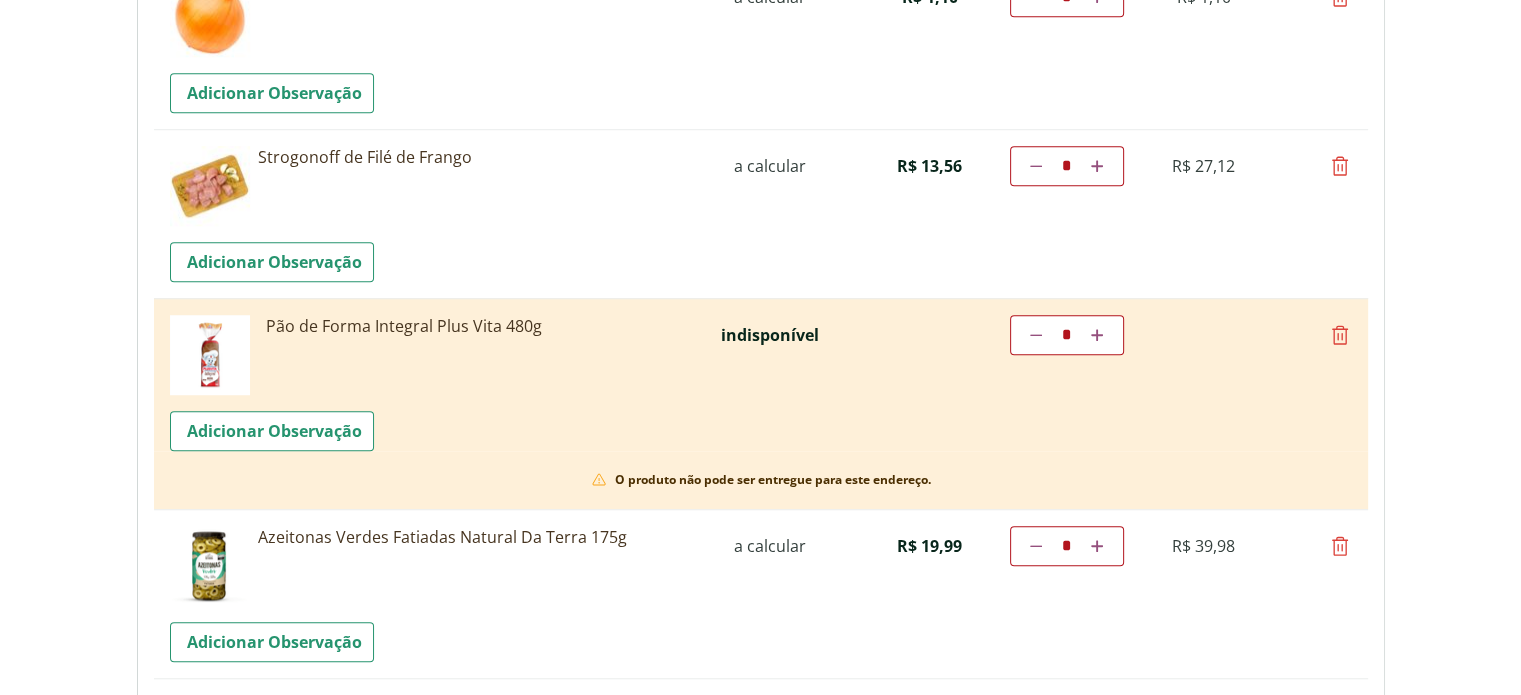 scroll, scrollTop: 1500, scrollLeft: 0, axis: vertical 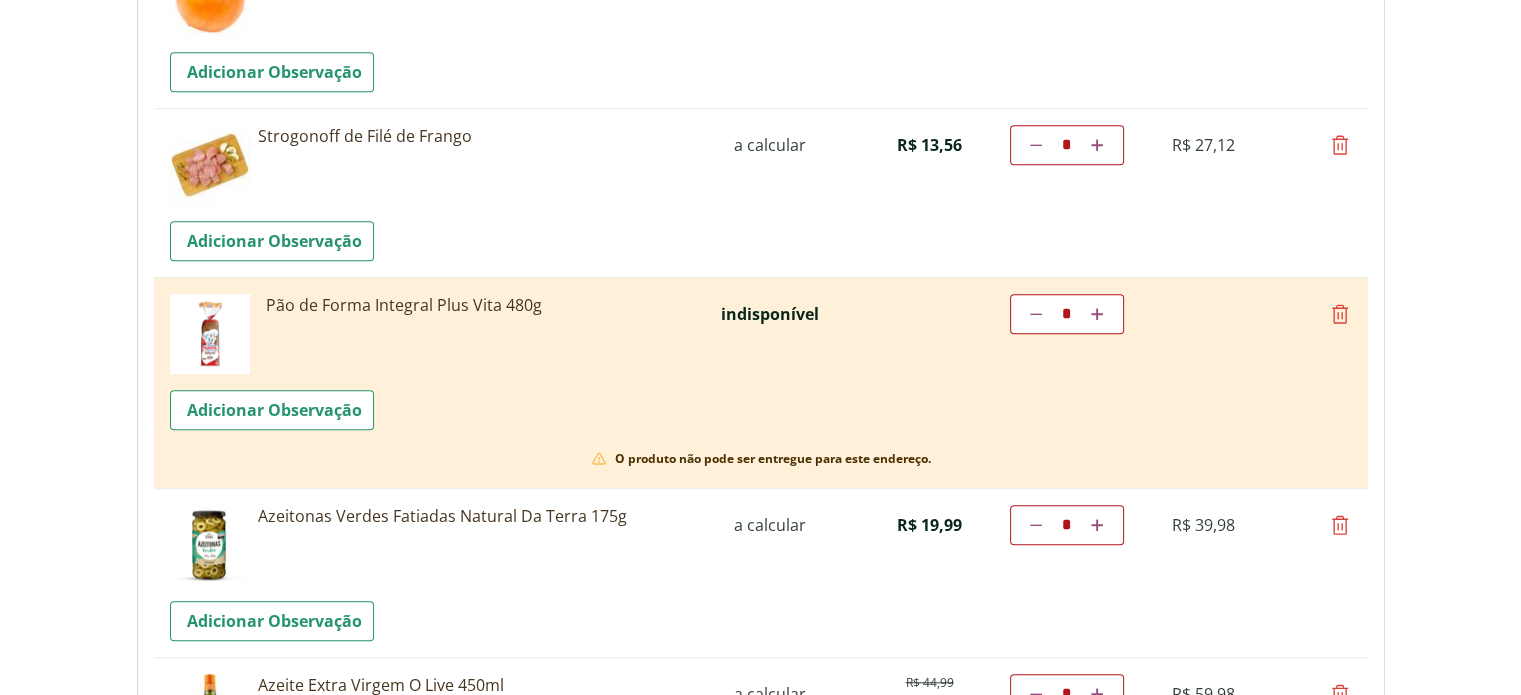 click at bounding box center [1340, 314] 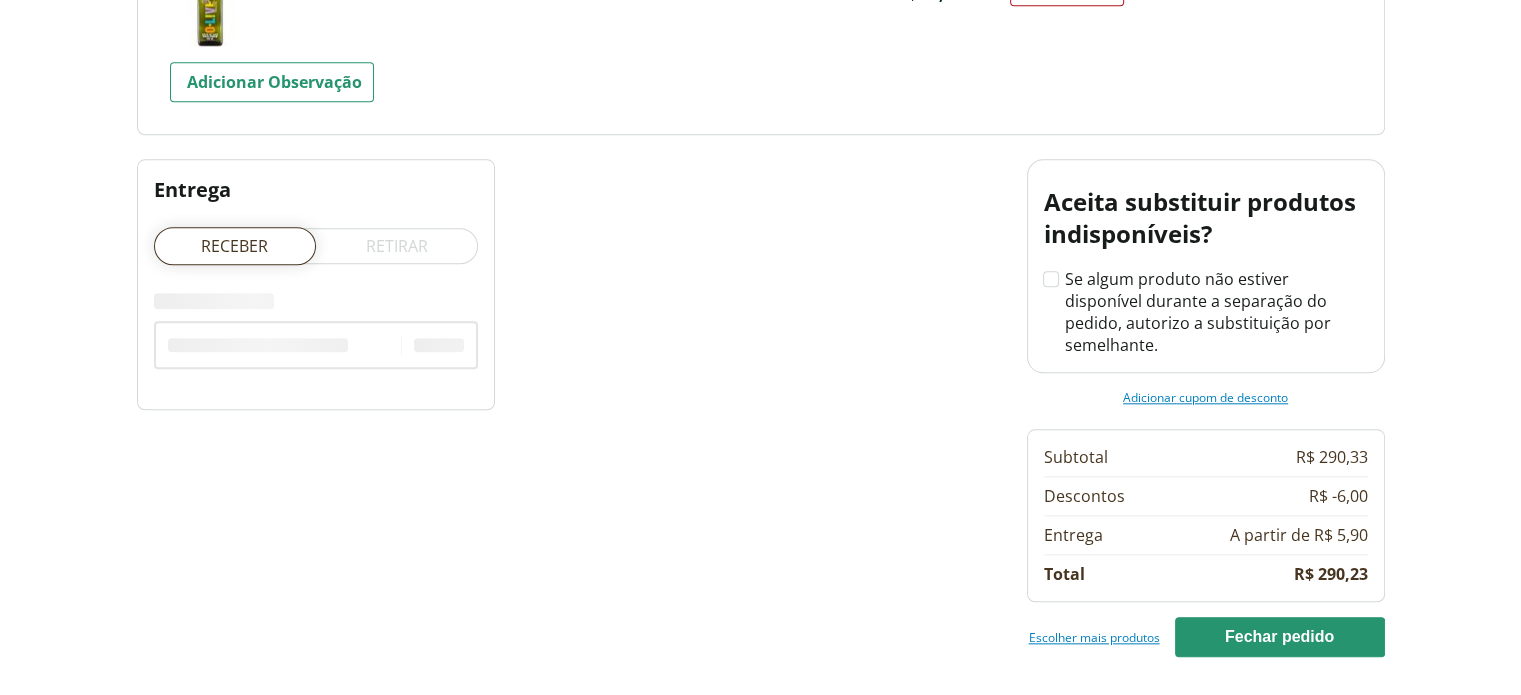 scroll, scrollTop: 2000, scrollLeft: 0, axis: vertical 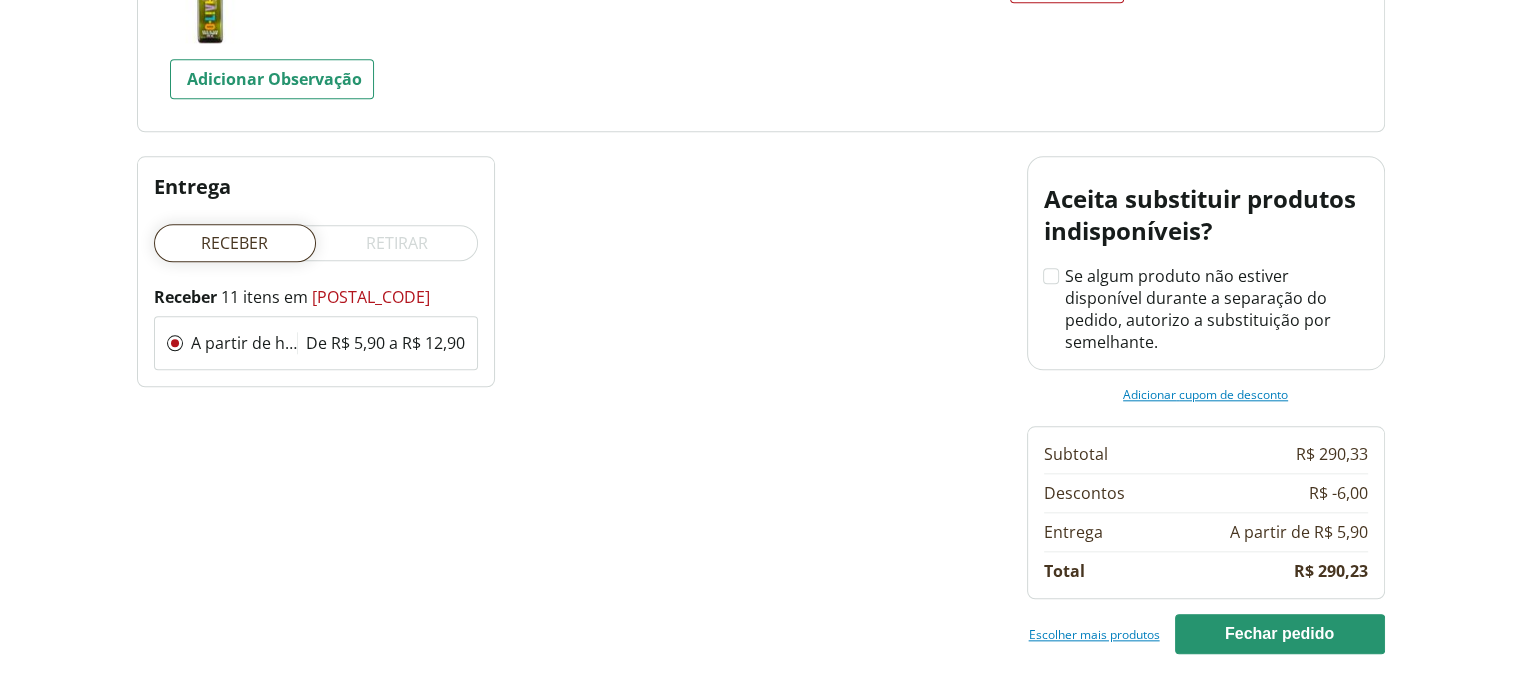 click on "Escolher mais produtos" at bounding box center (1094, 634) 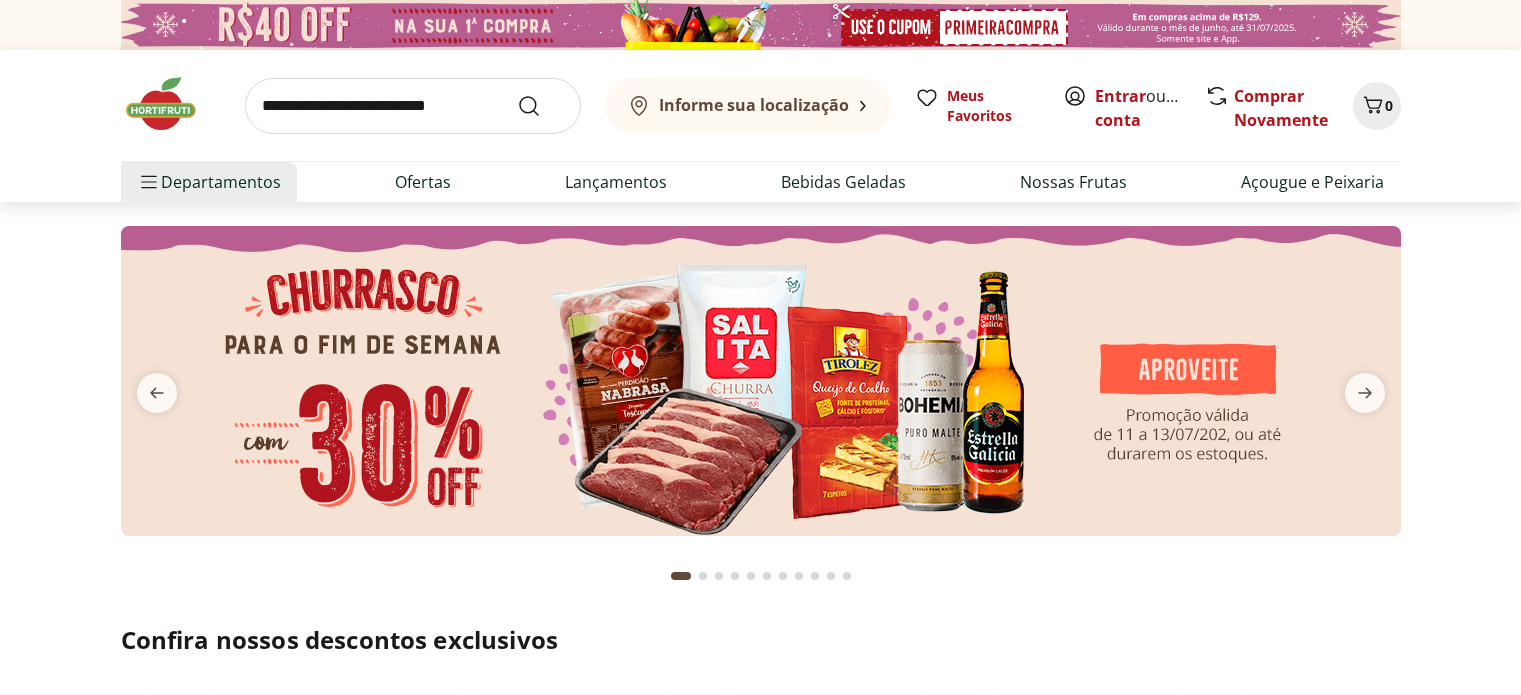 scroll, scrollTop: 0, scrollLeft: 0, axis: both 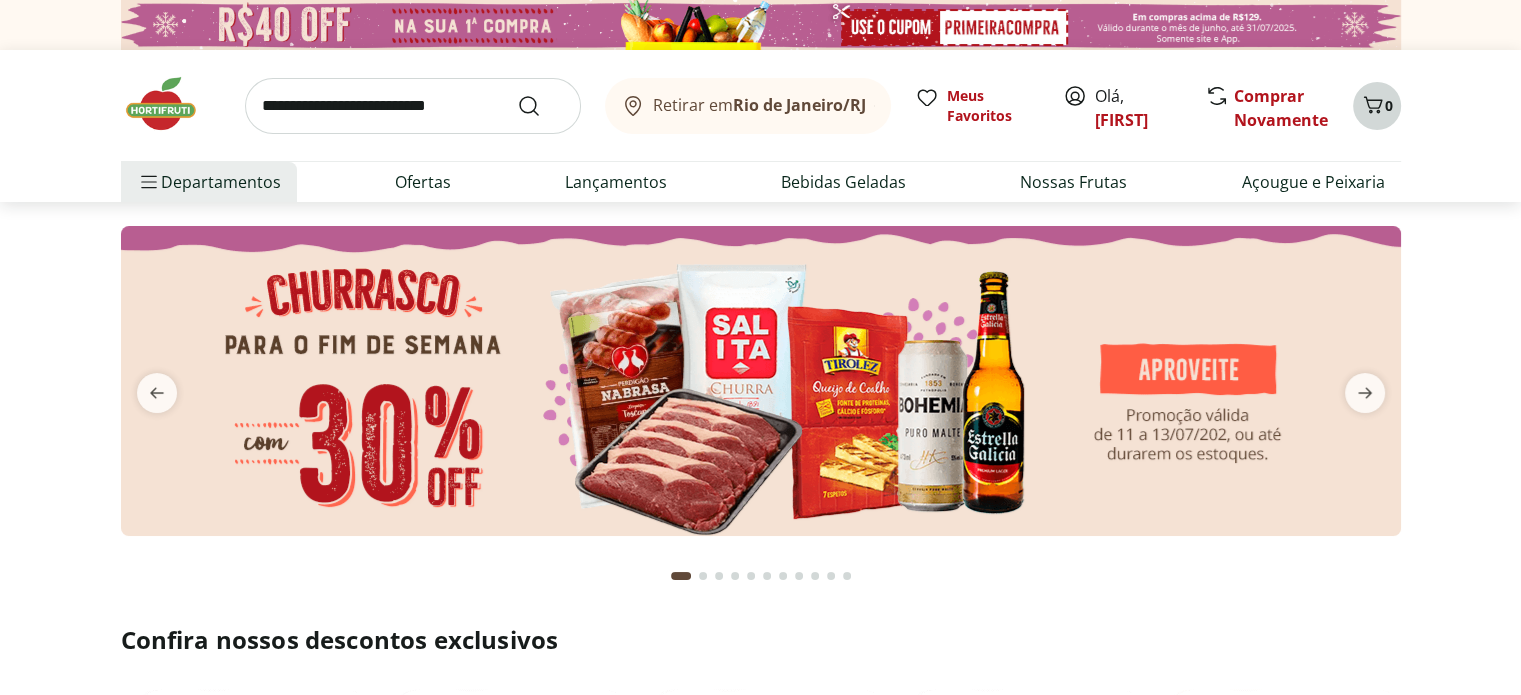 click 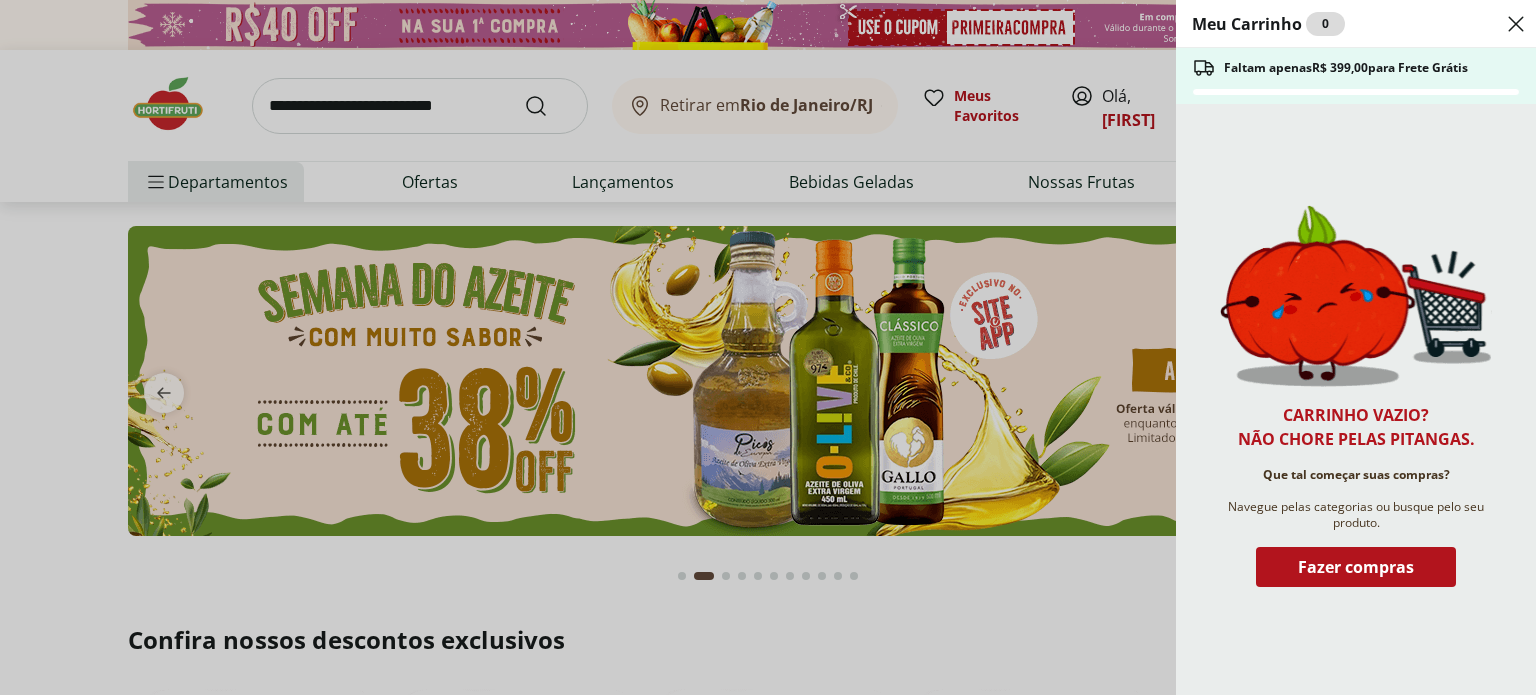 click 